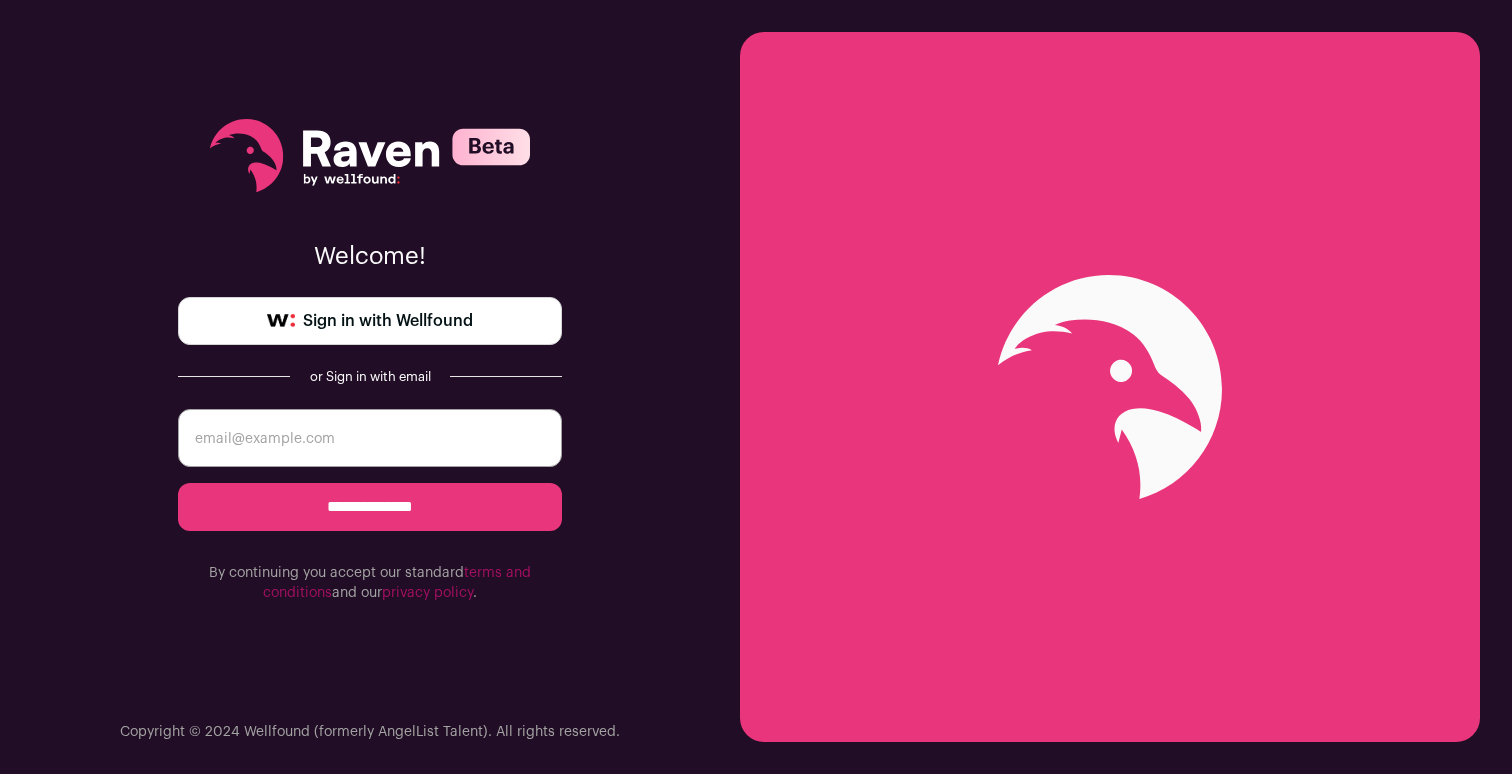 scroll, scrollTop: 0, scrollLeft: 0, axis: both 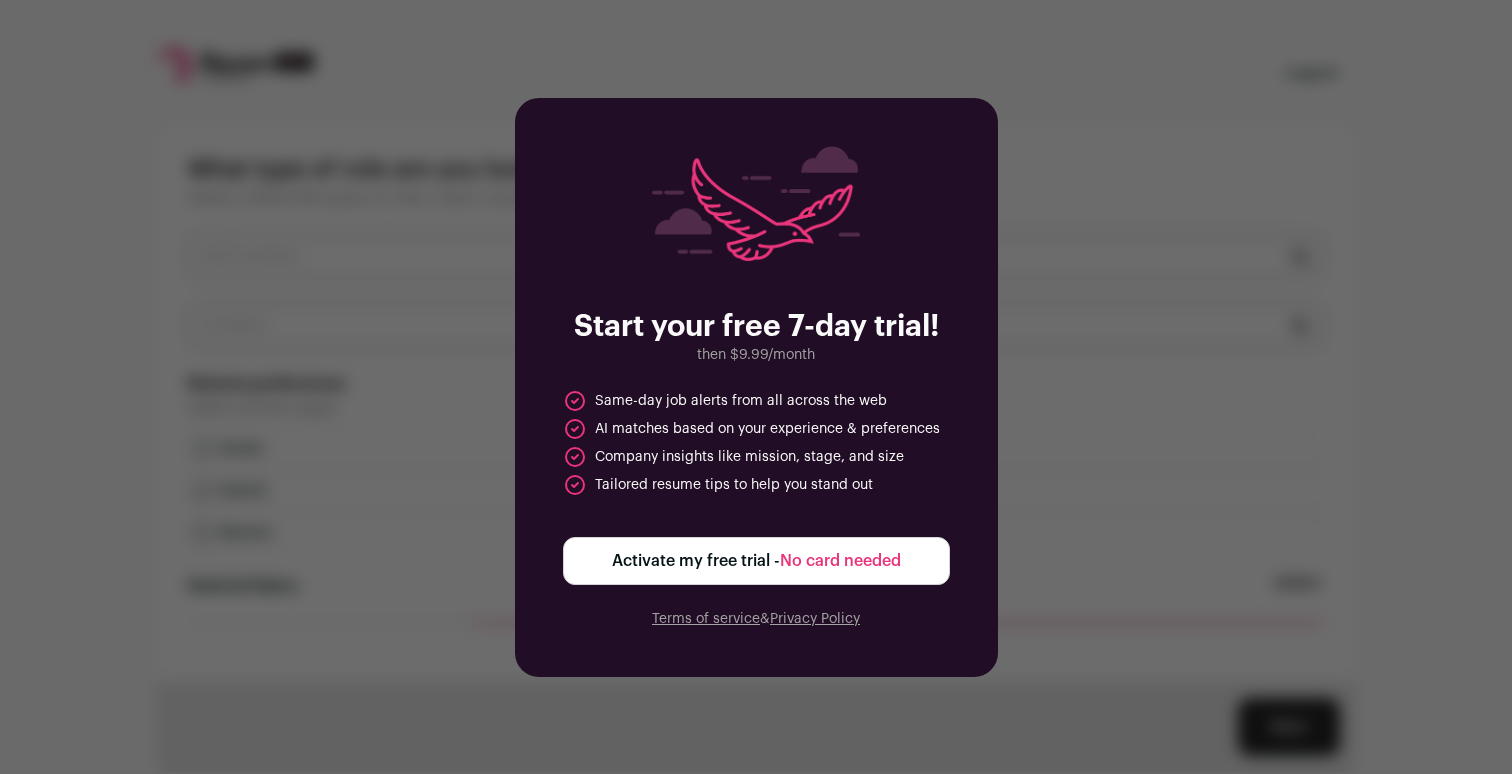 click on "No card needed" at bounding box center [840, 561] 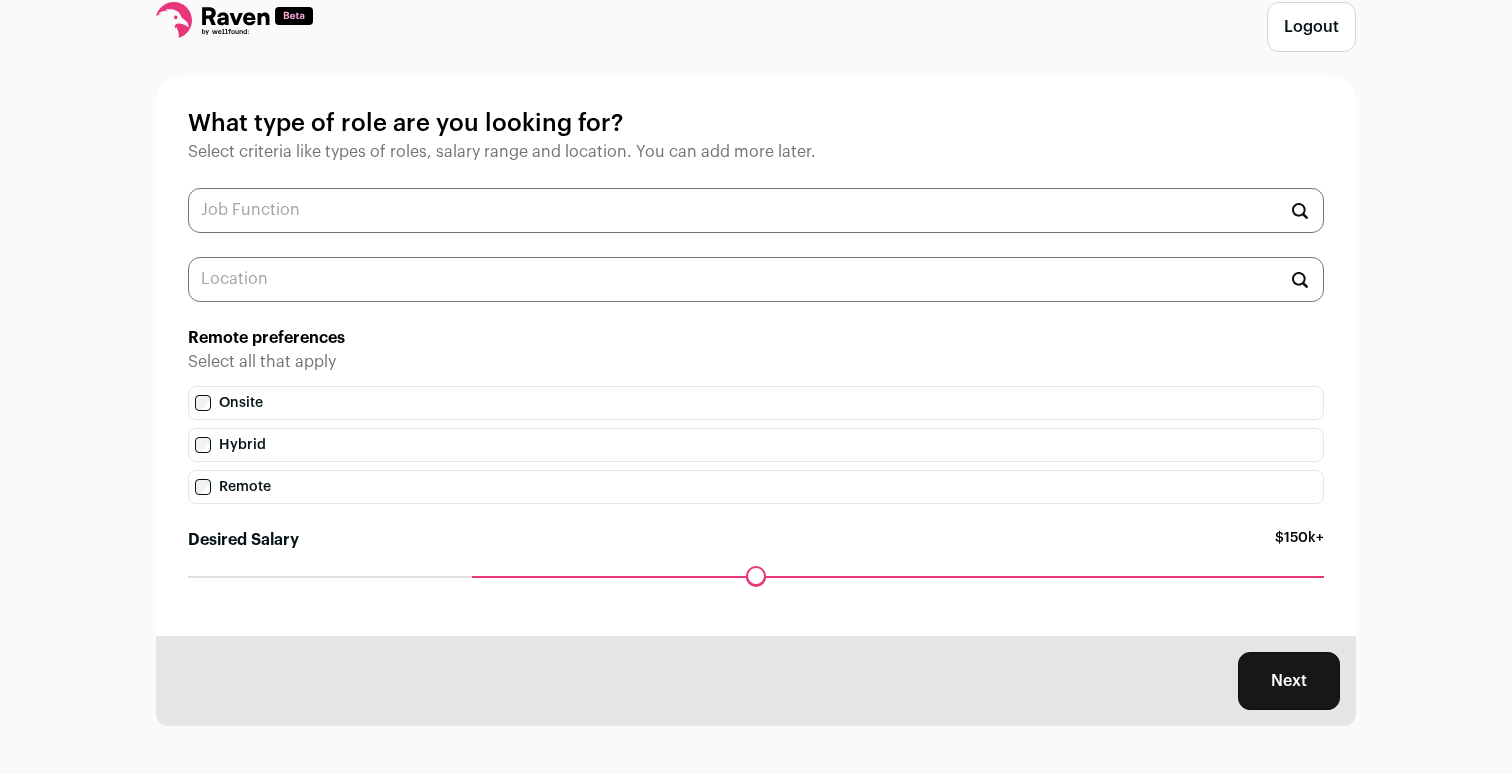 scroll, scrollTop: 0, scrollLeft: 0, axis: both 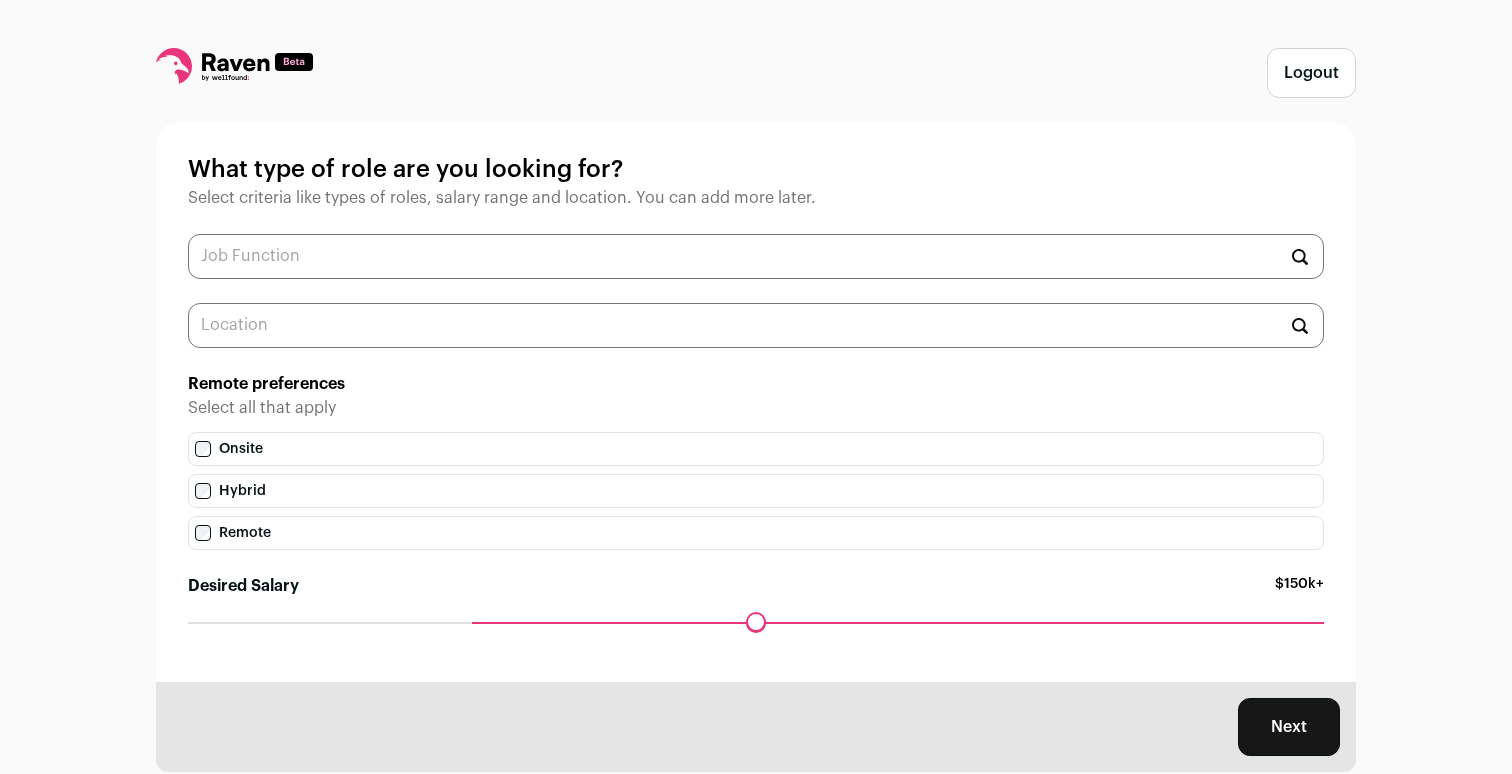 click at bounding box center [294, 62] 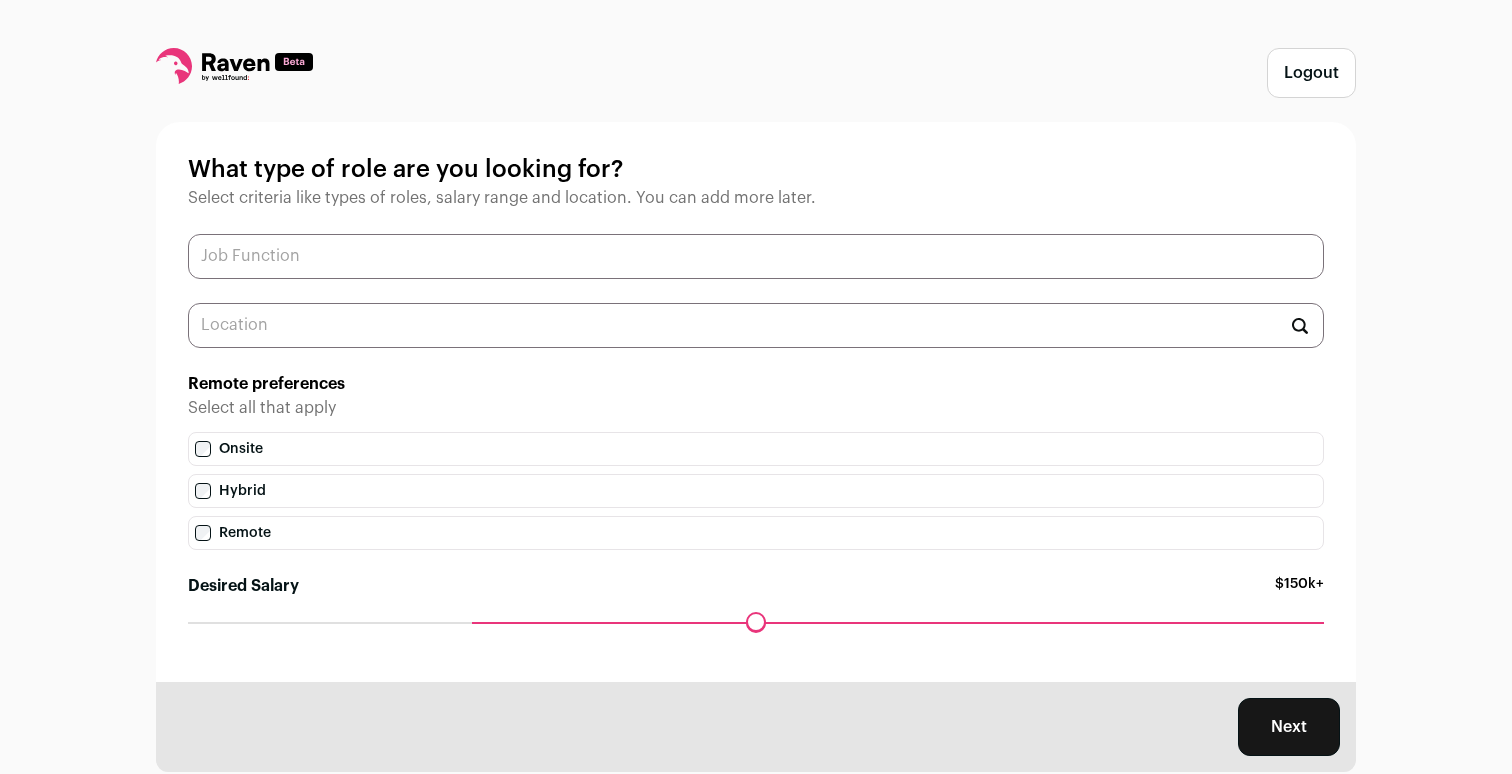 click at bounding box center (756, 256) 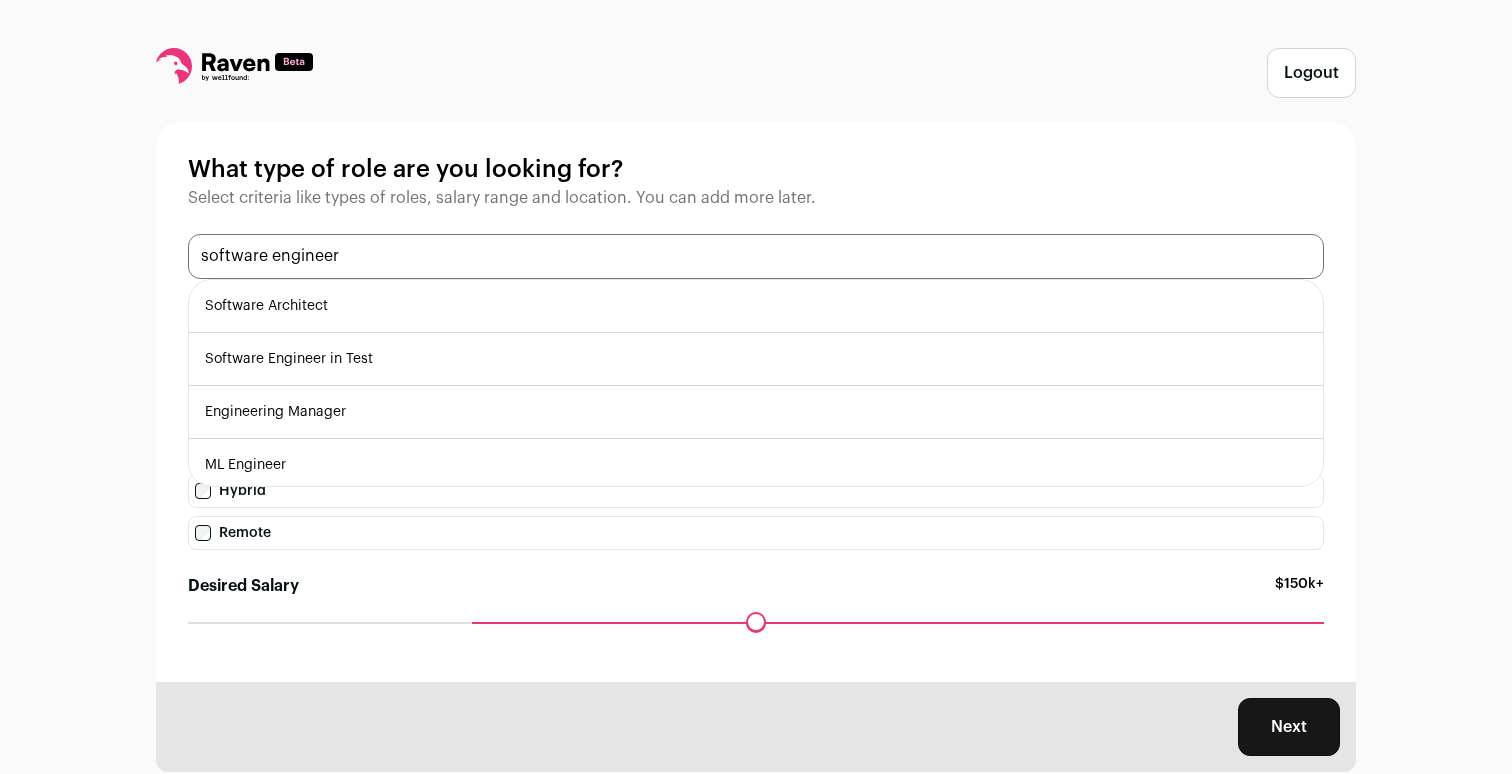 type on "software engineer" 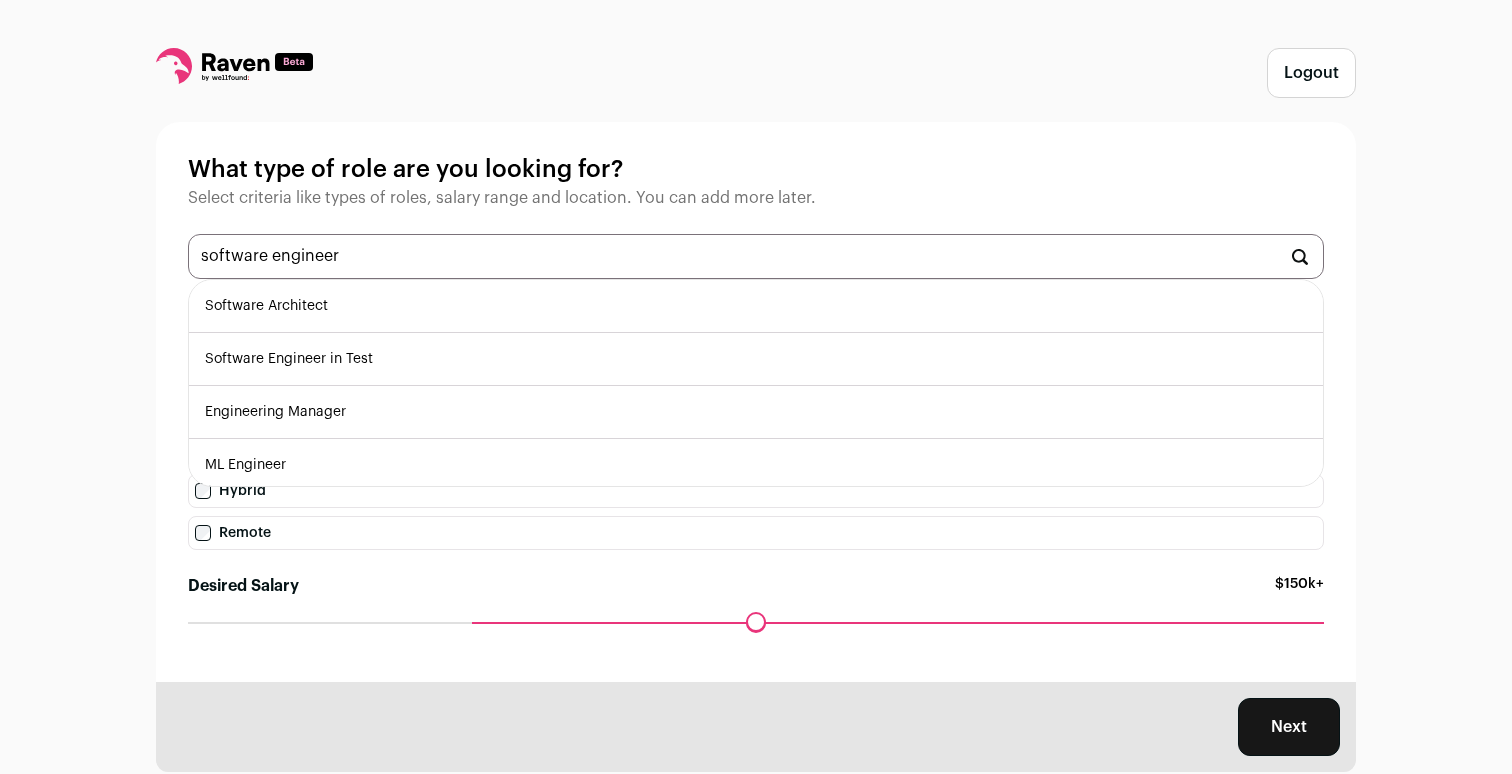 click on "software engineer" at bounding box center [756, 410] 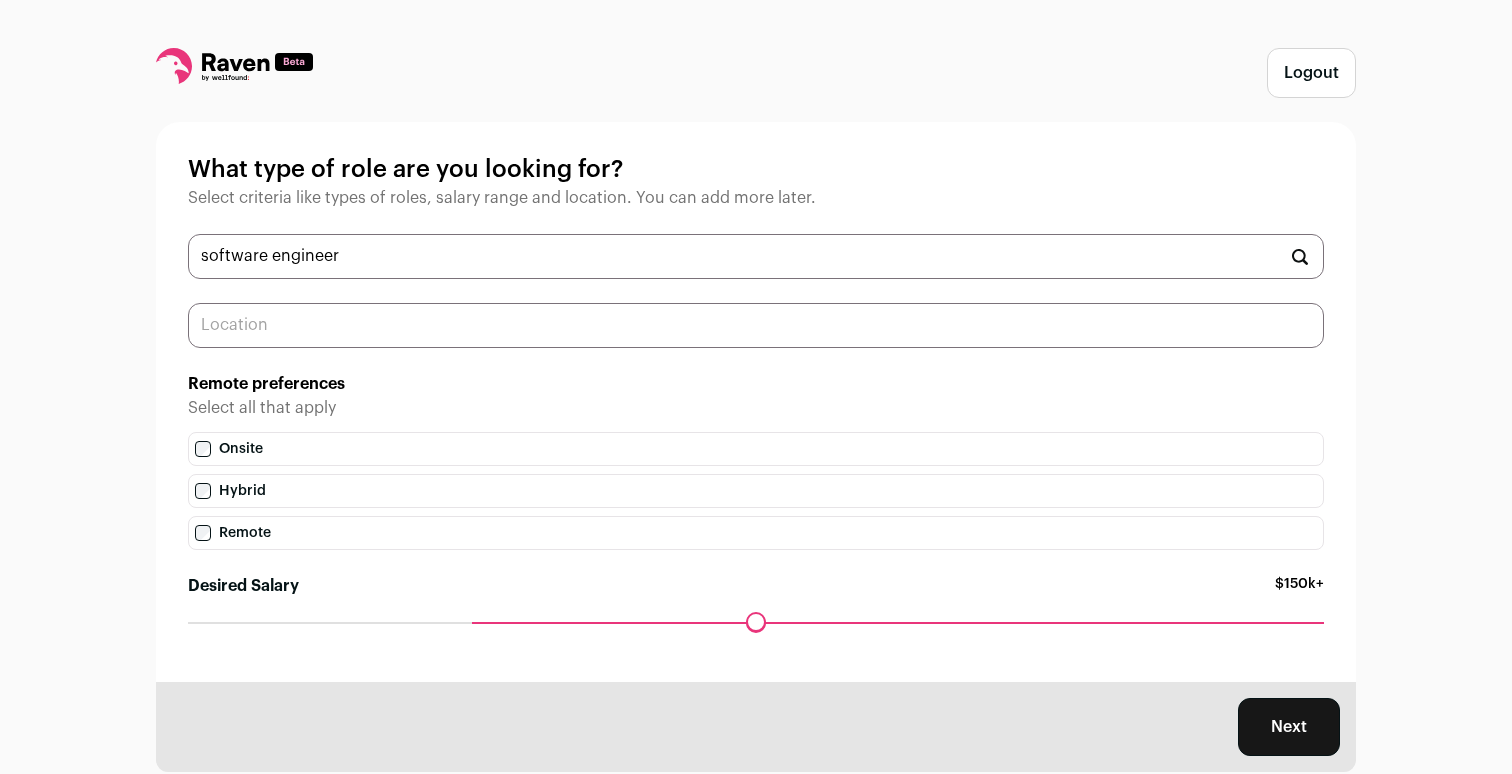 click at bounding box center (756, 325) 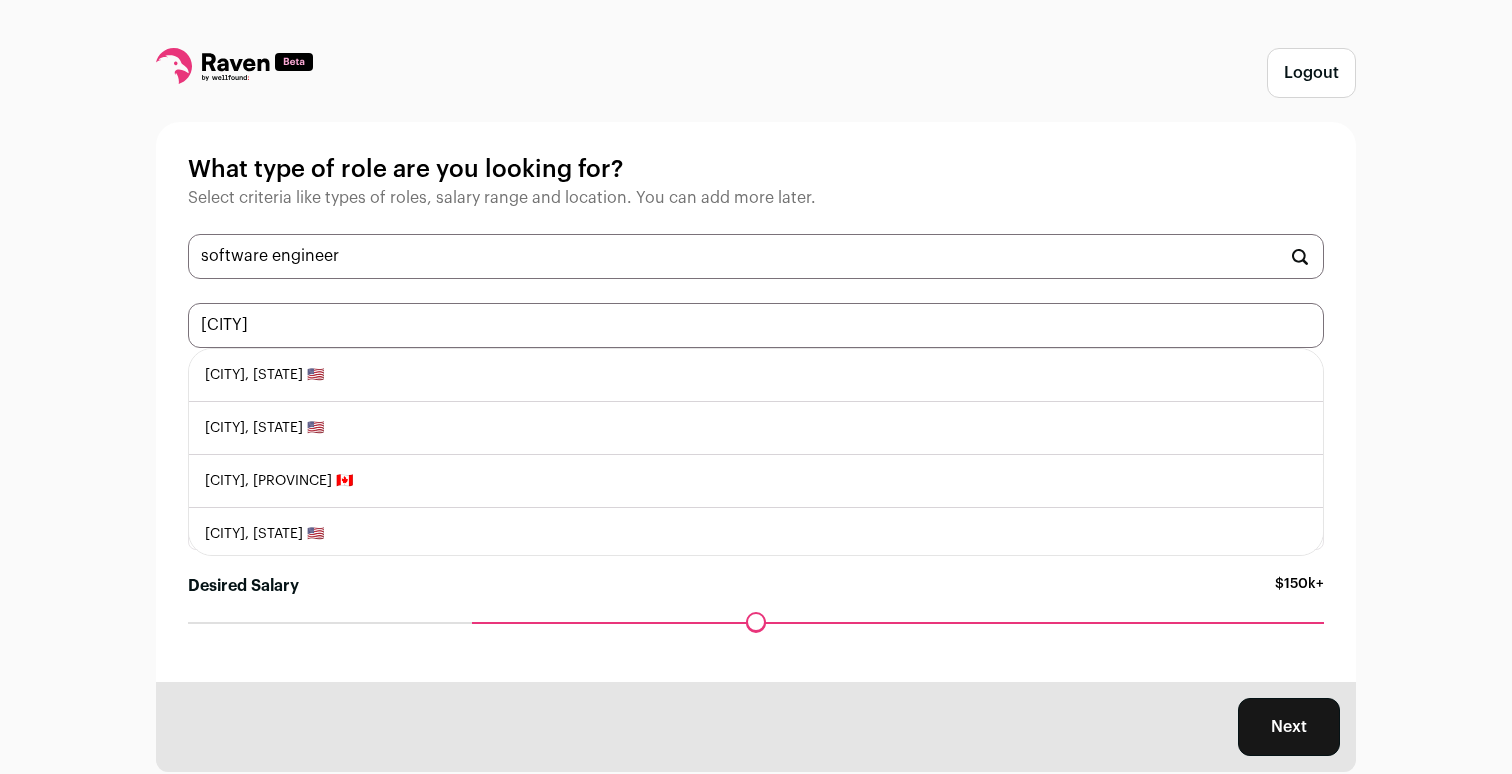 type on "[CITY]" 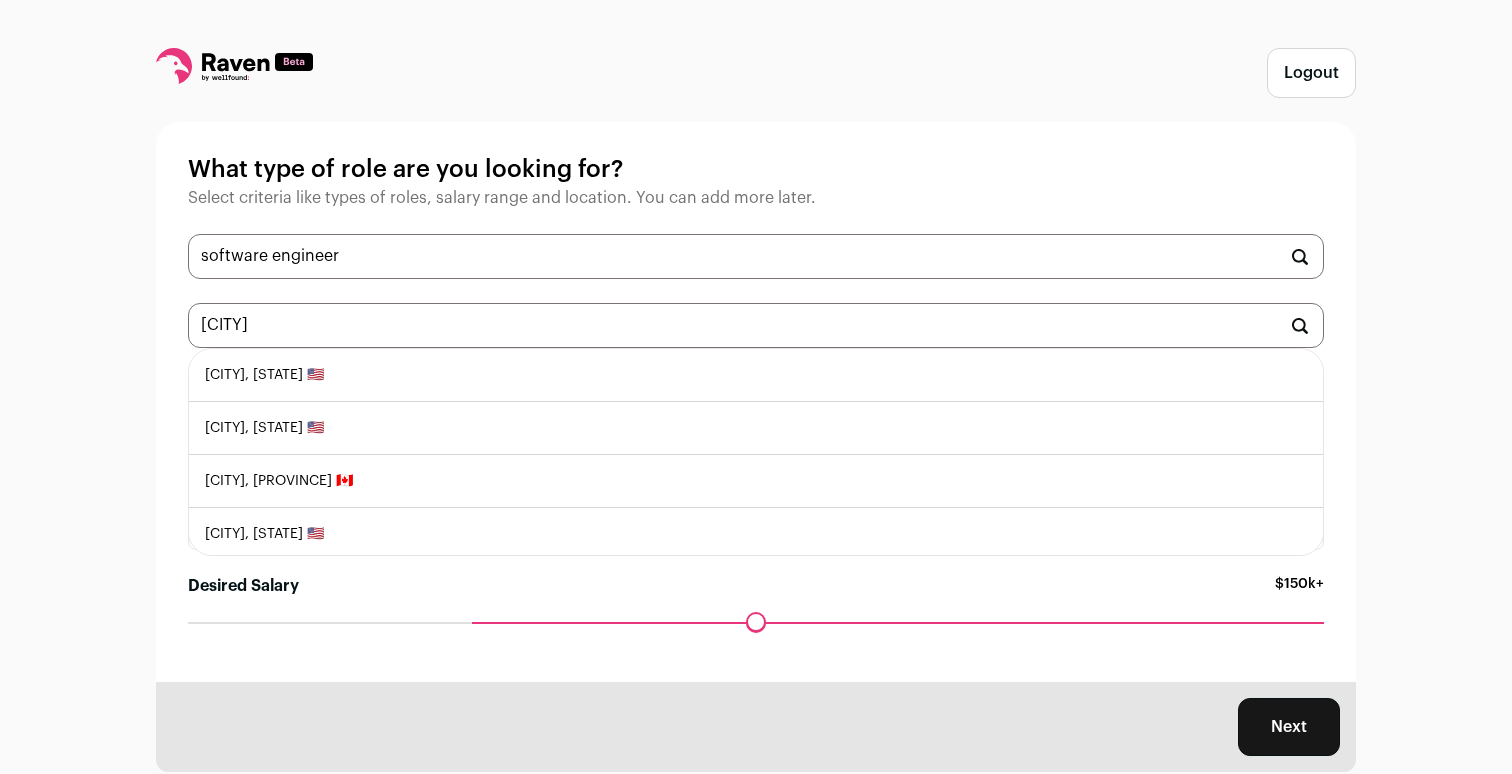 click on "[CITY], [STATE] 🇺🇸" at bounding box center [756, 375] 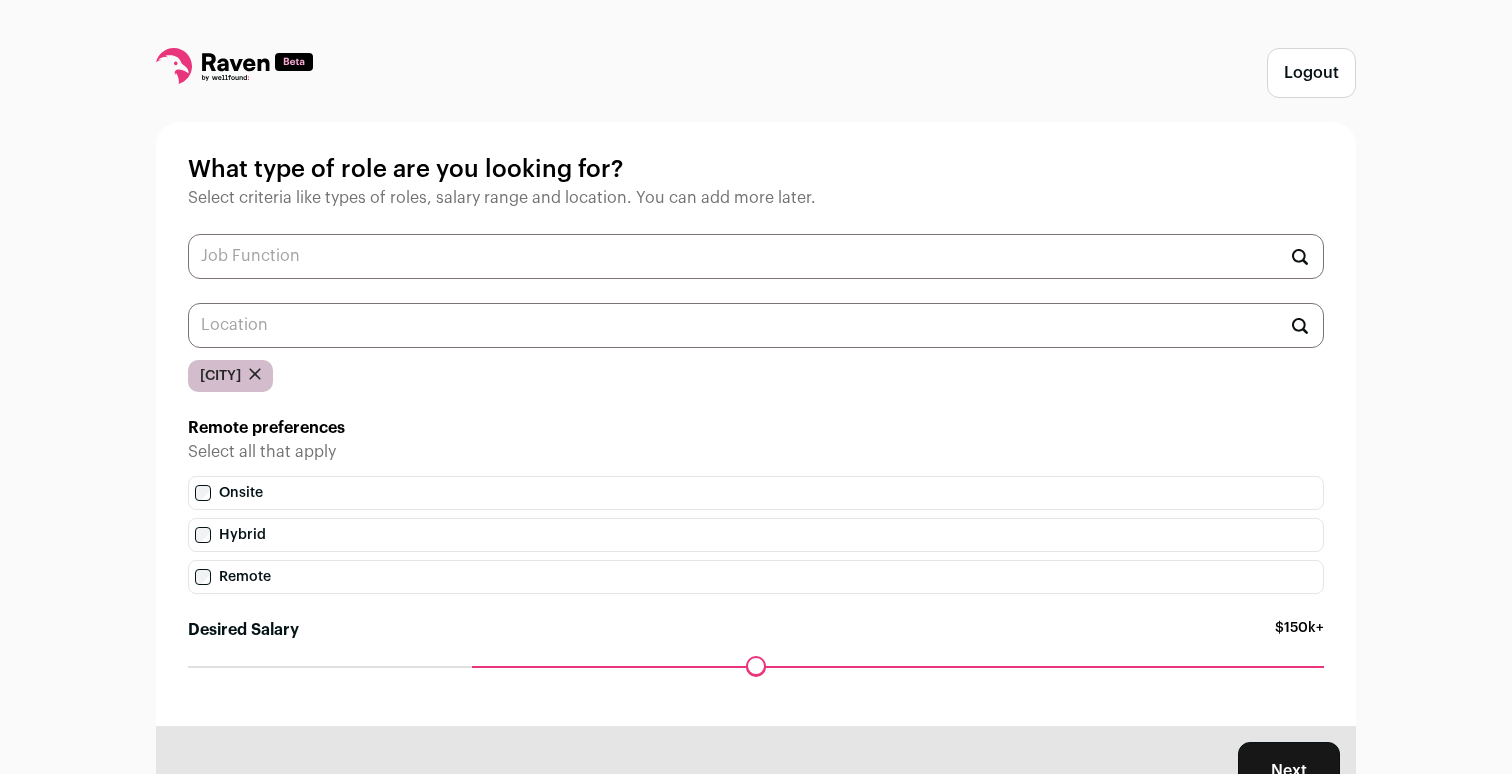 scroll, scrollTop: 0, scrollLeft: 0, axis: both 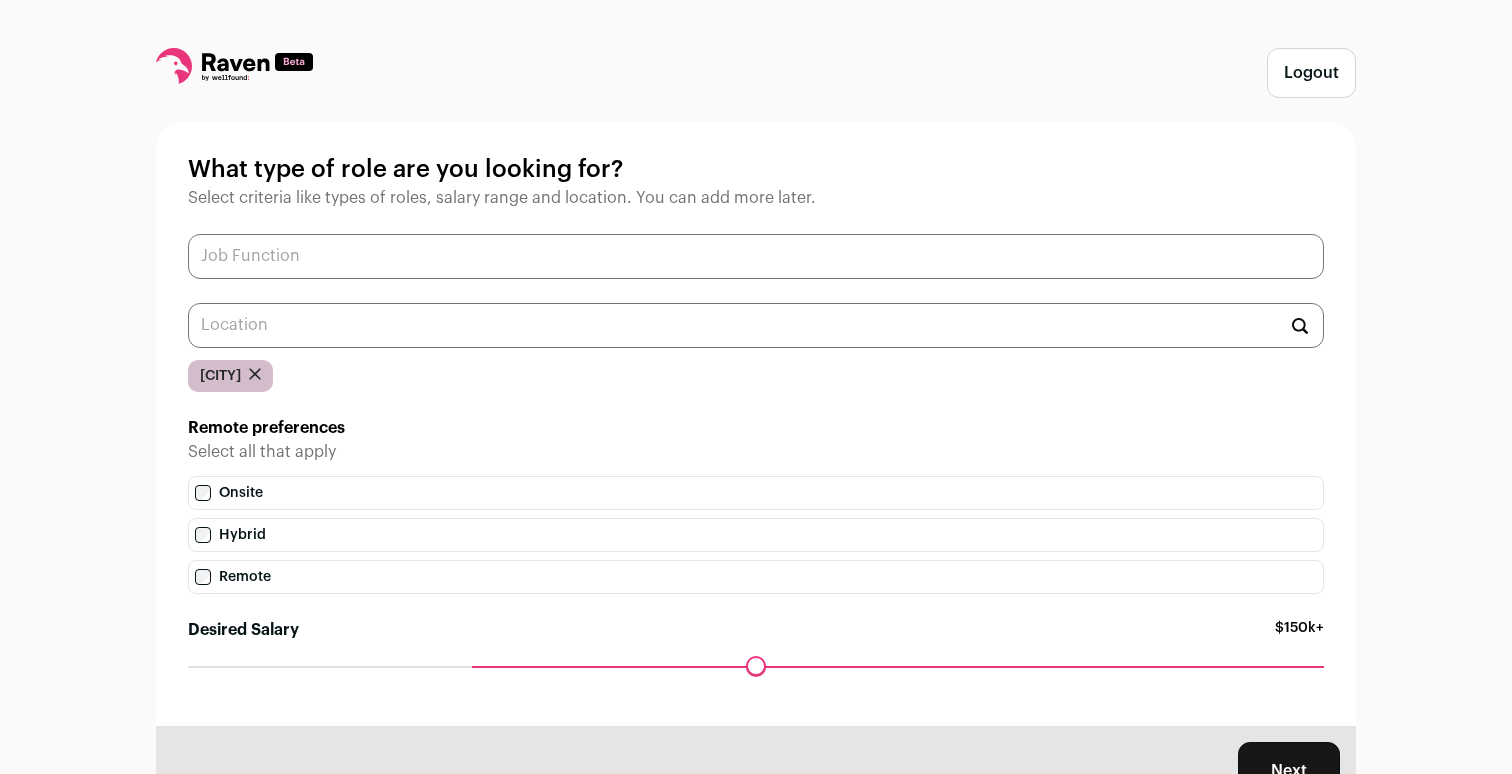 click at bounding box center [756, 256] 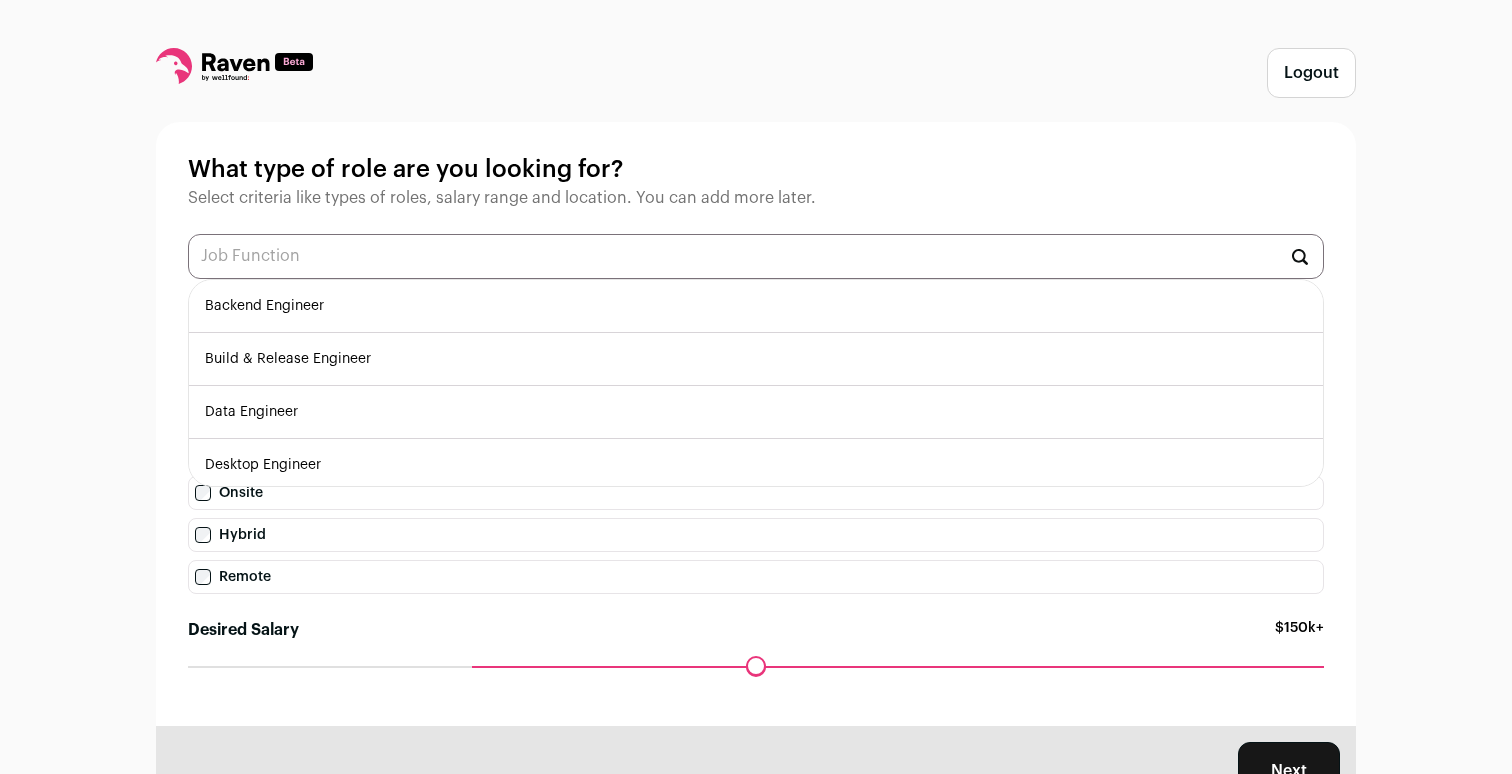 click on "Backend Engineer" at bounding box center [756, 306] 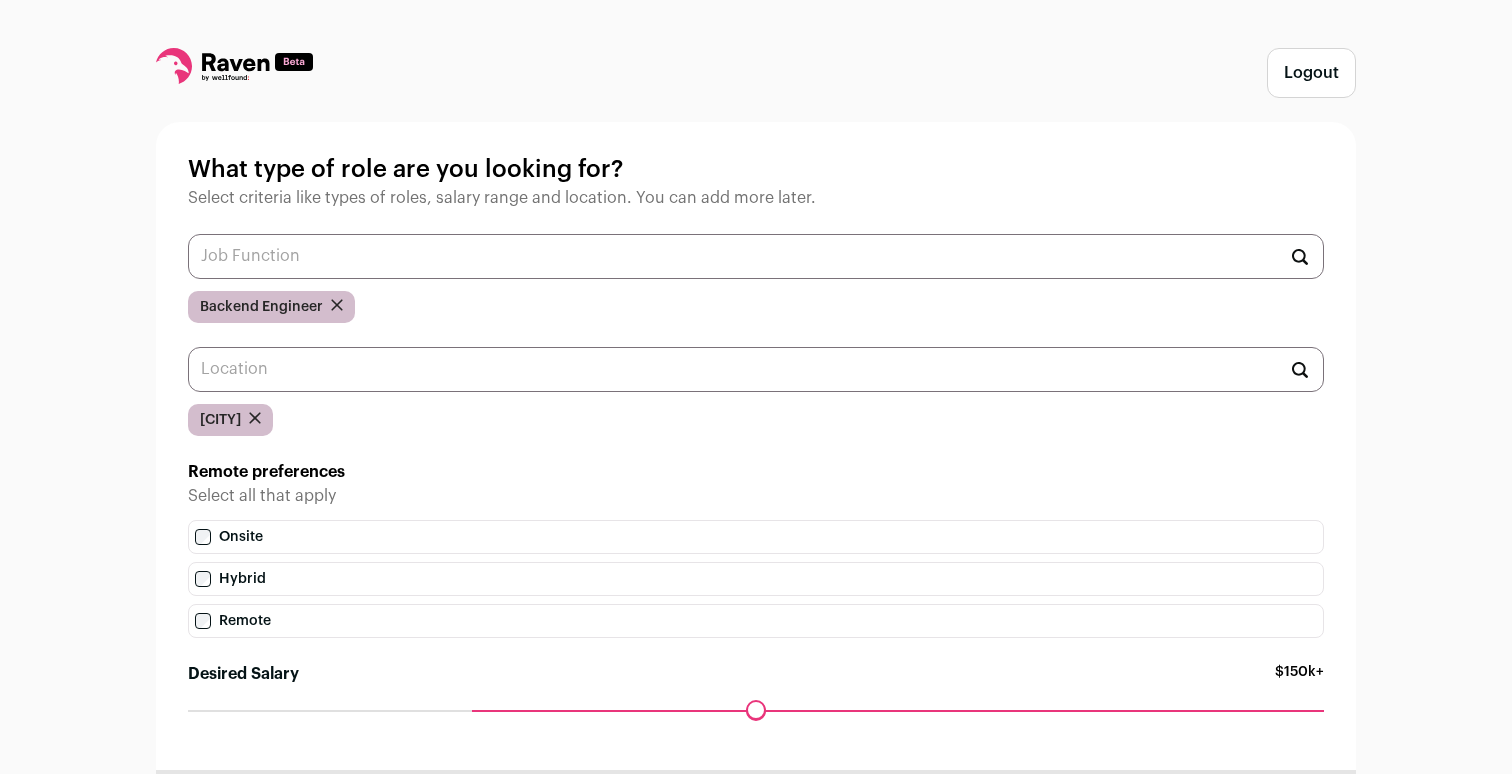 click on "What type of role are you looking for?
Select criteria like types of roles, salary range and location. You can add more later.
Backend Engineer
Austin
Remote preferences
Select all that apply
Onsite
Hybrid
Remote
Desired Salary
$150k+
Maximum desired salary
******" at bounding box center (756, 446) 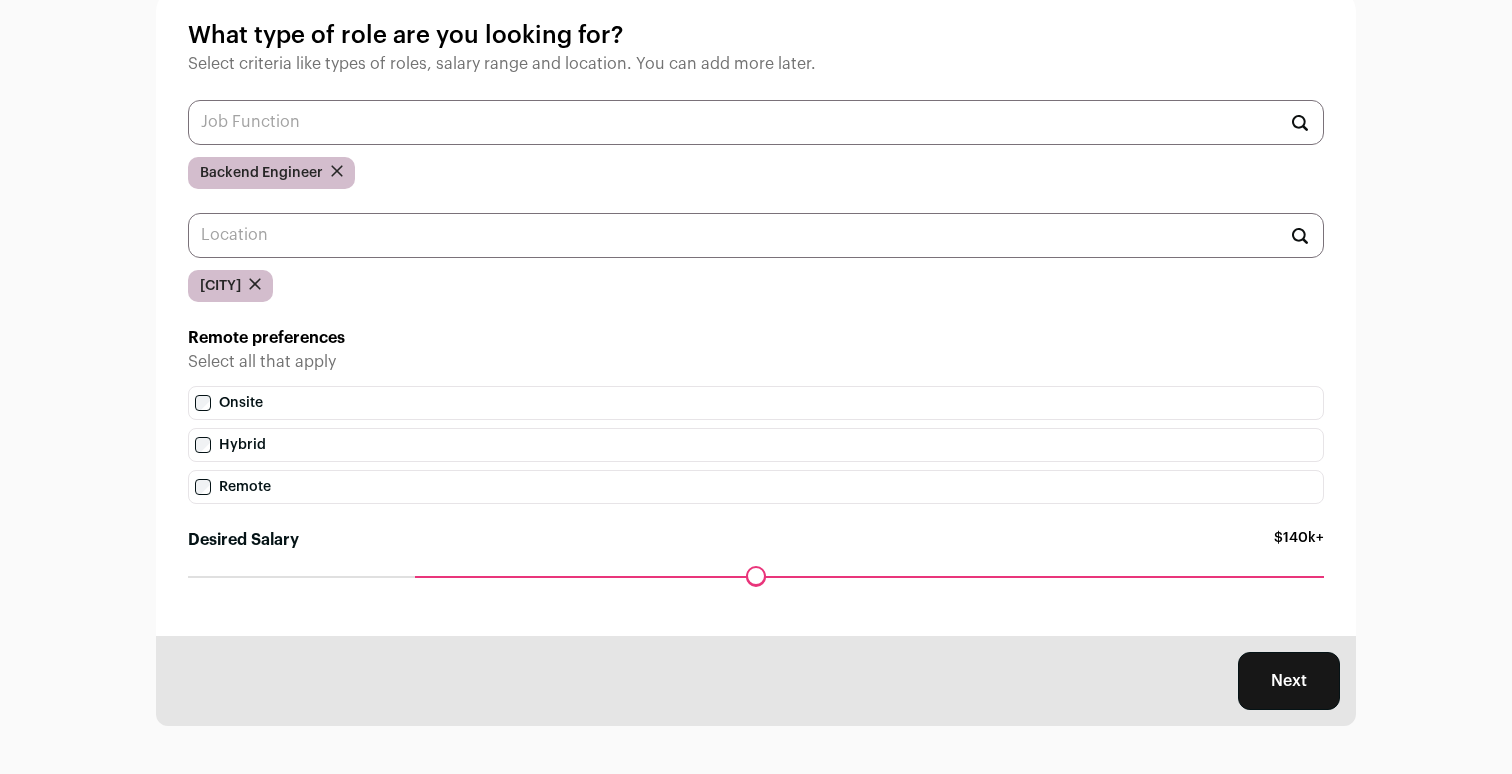drag, startPoint x: 474, startPoint y: 571, endPoint x: 411, endPoint y: 571, distance: 63 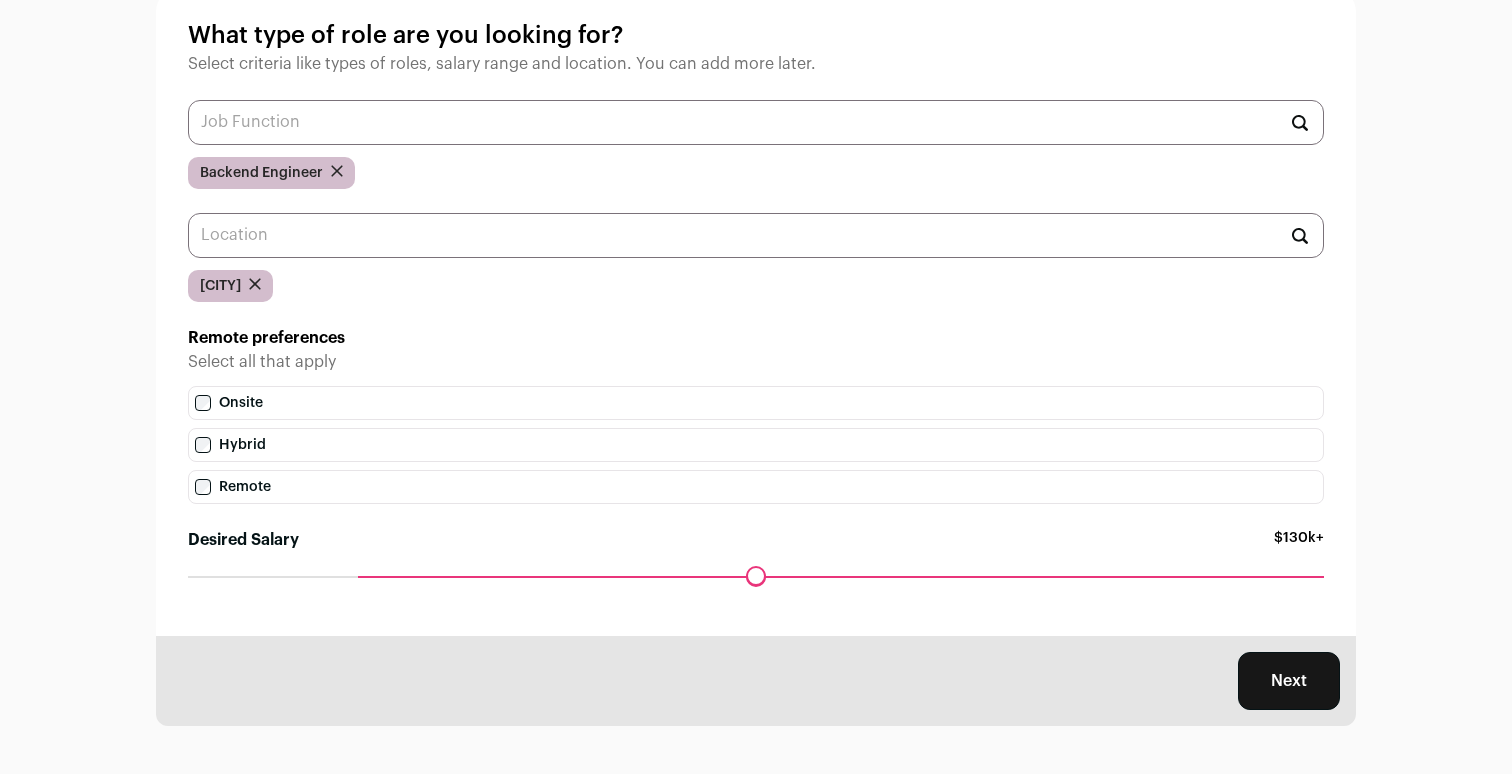 drag, startPoint x: 417, startPoint y: 572, endPoint x: 357, endPoint y: 573, distance: 60.00833 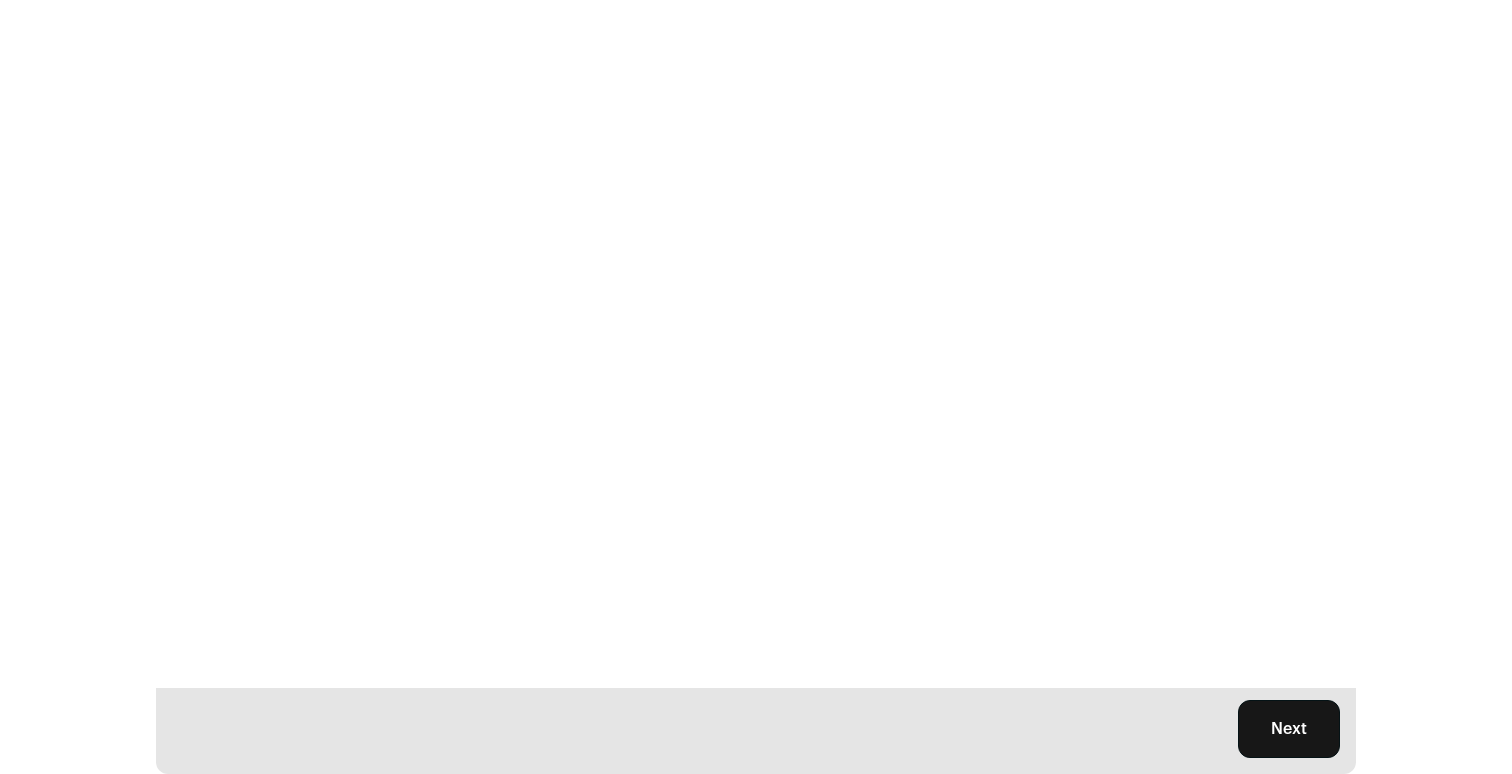 scroll, scrollTop: 0, scrollLeft: 0, axis: both 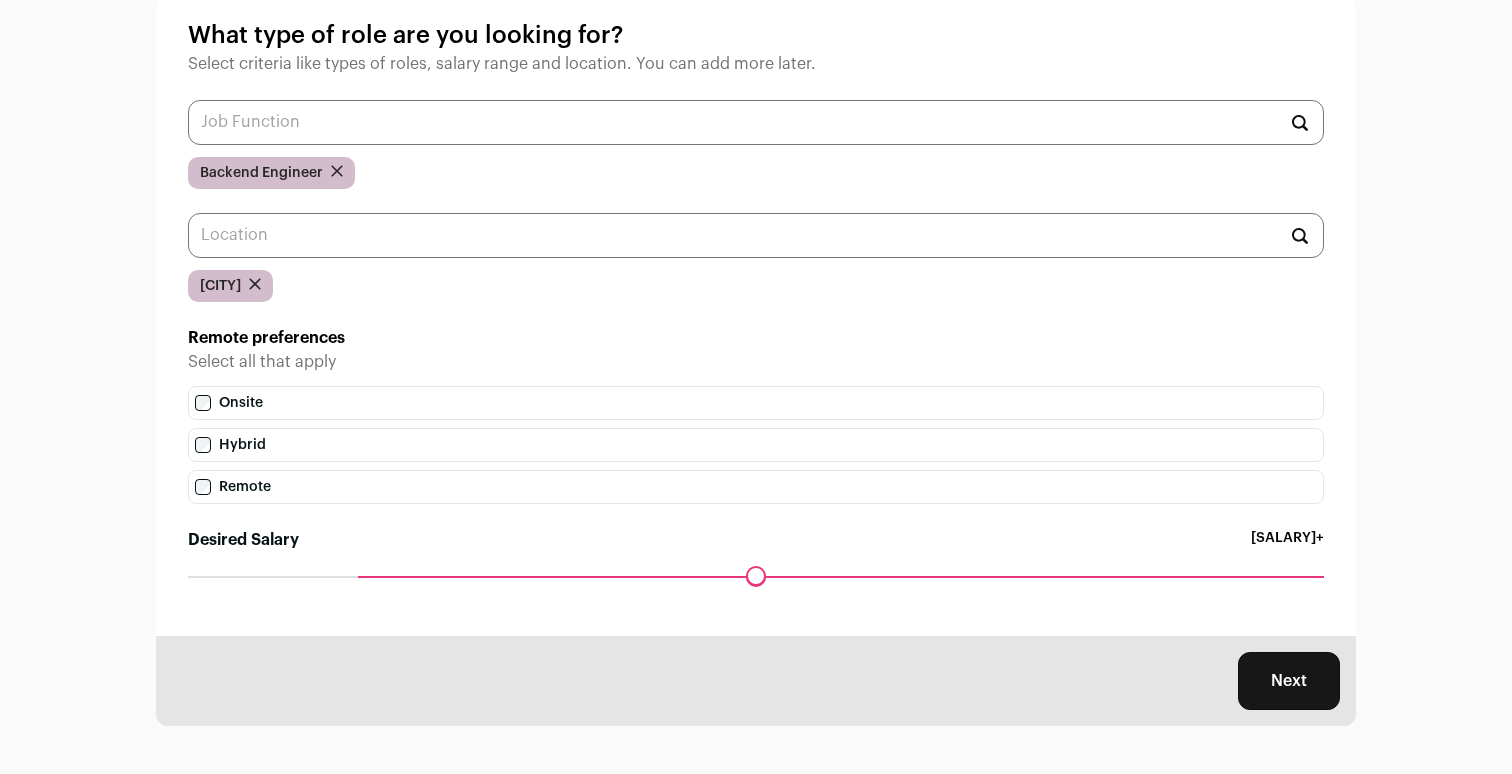 click on "Next" at bounding box center [1289, 681] 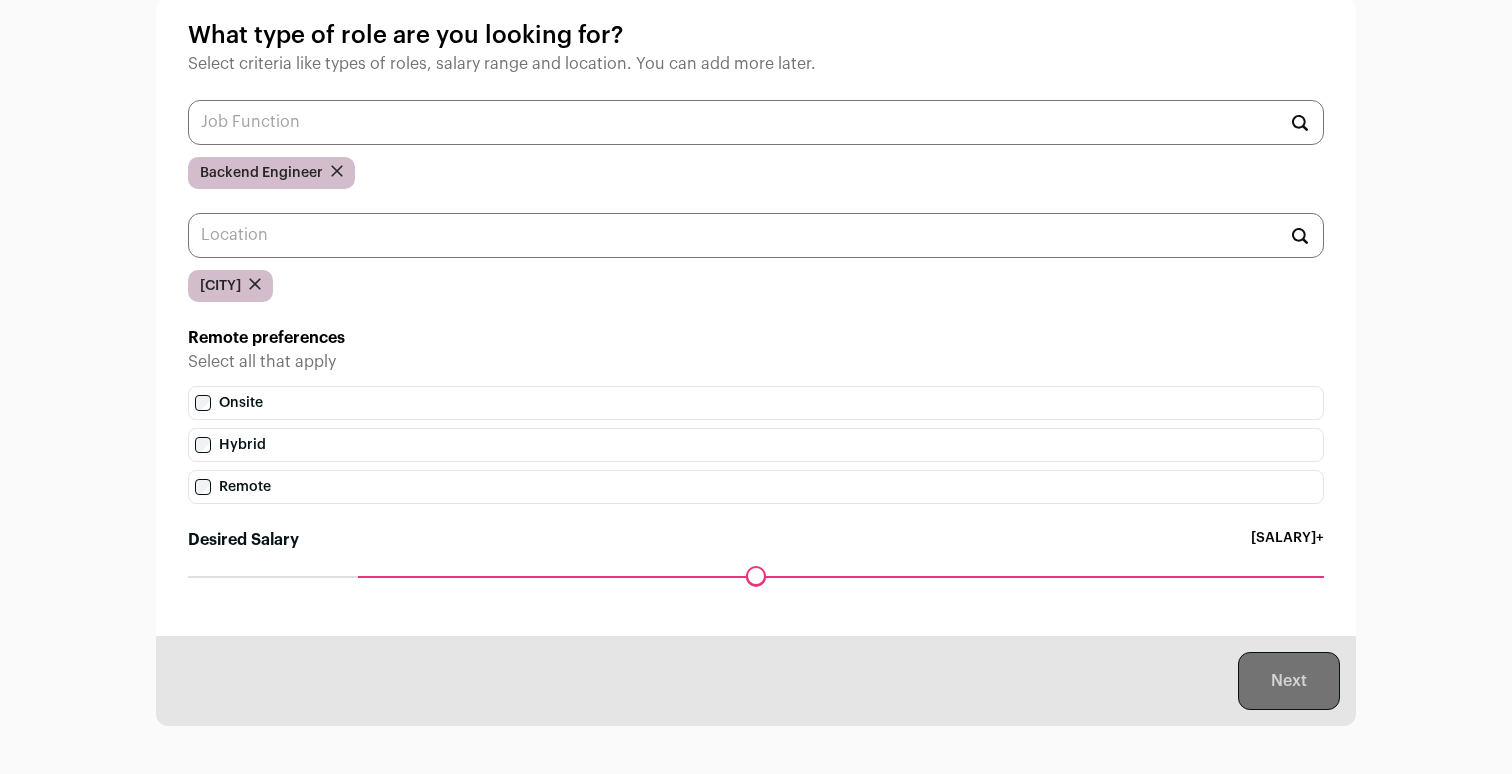scroll, scrollTop: 0, scrollLeft: 0, axis: both 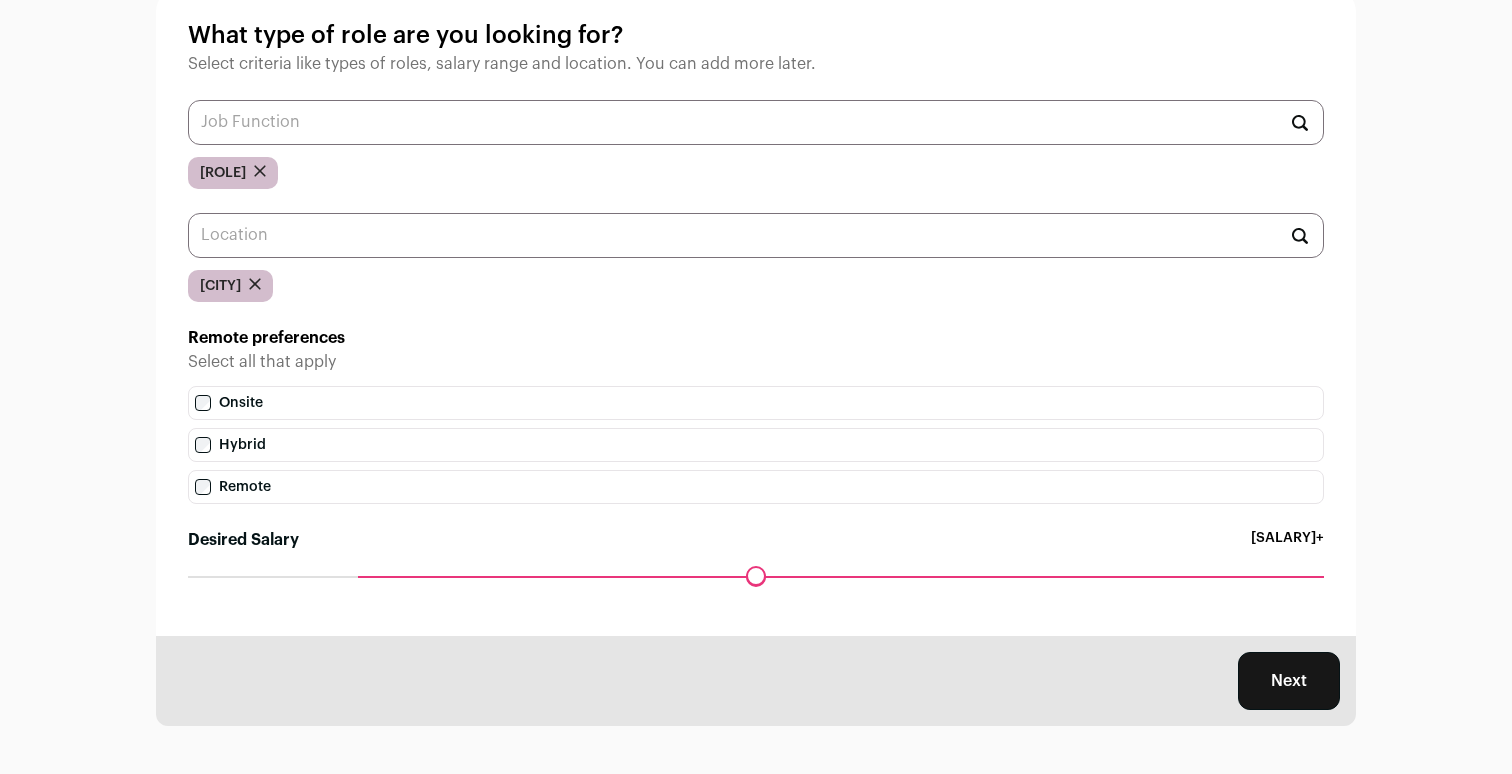 click on "Next" at bounding box center [1289, 681] 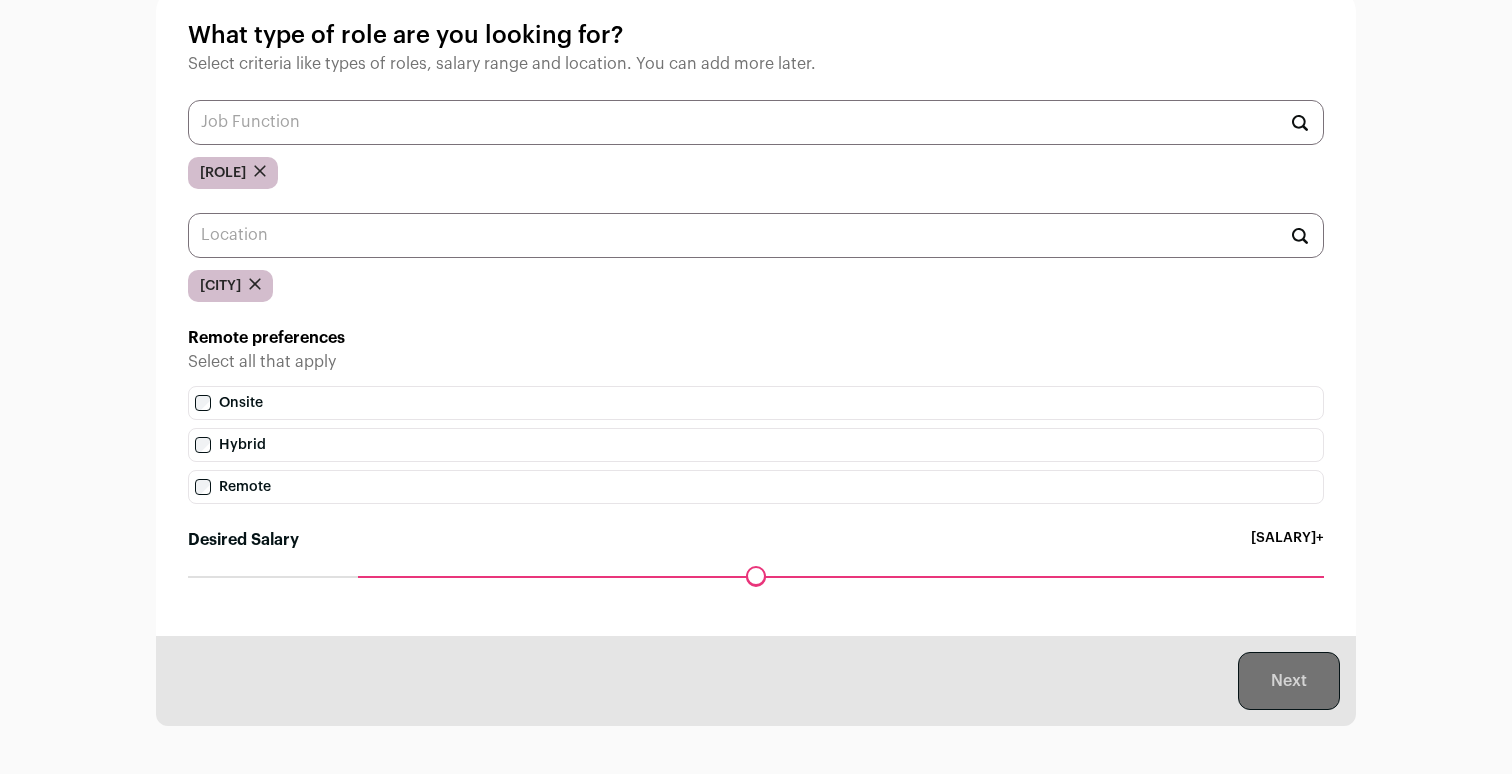 scroll, scrollTop: 0, scrollLeft: 0, axis: both 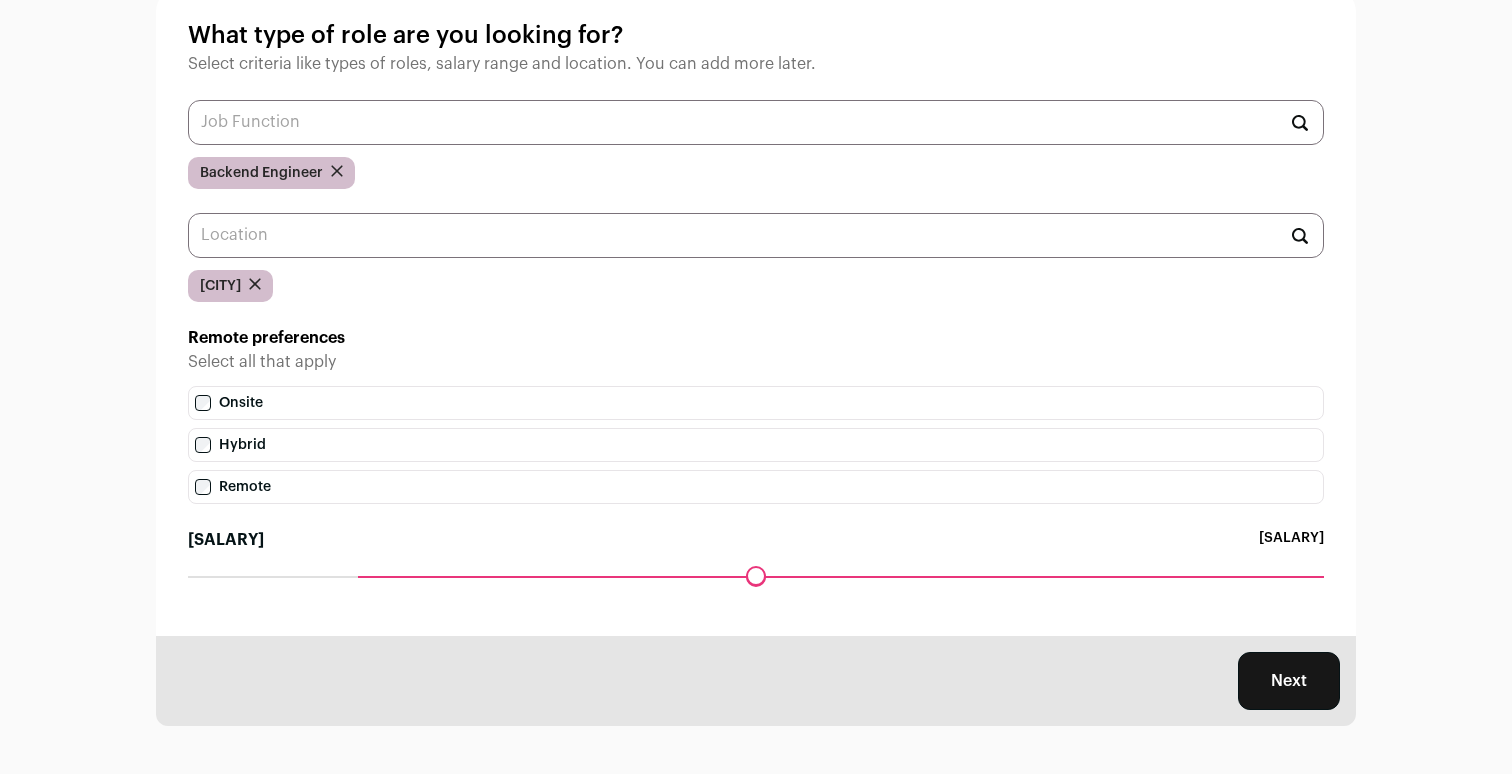 click on "Next" at bounding box center (1289, 681) 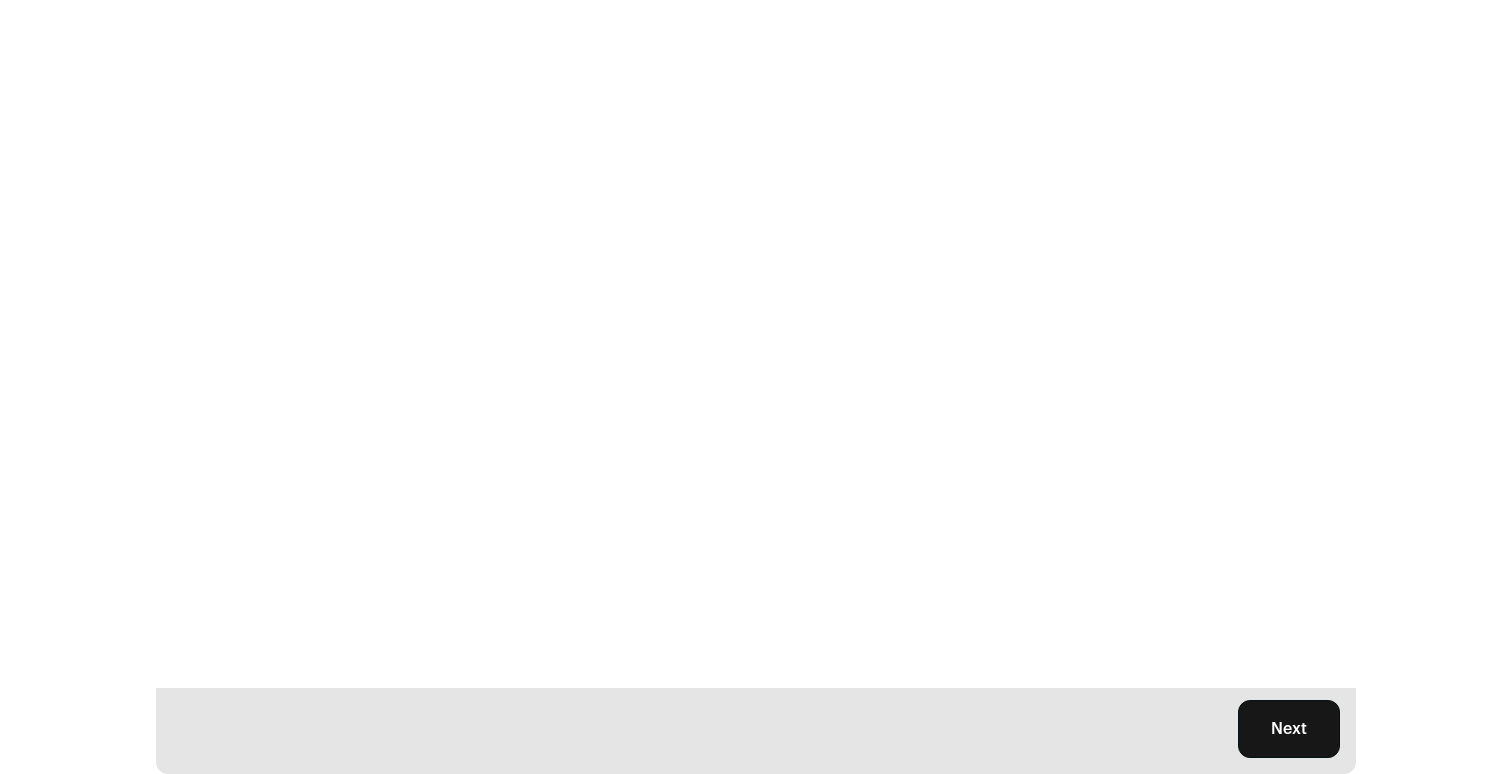 scroll, scrollTop: 0, scrollLeft: 0, axis: both 